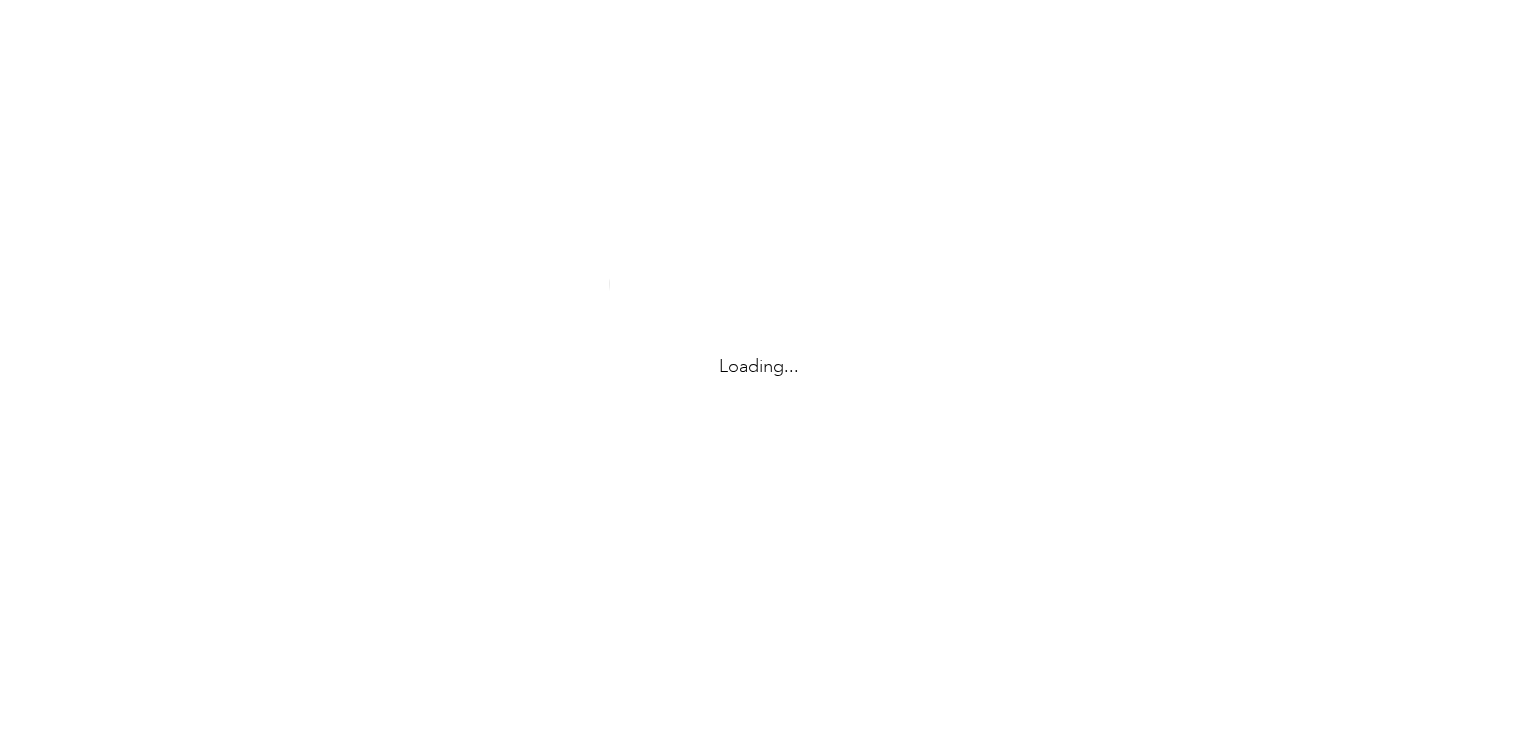 scroll, scrollTop: 0, scrollLeft: 0, axis: both 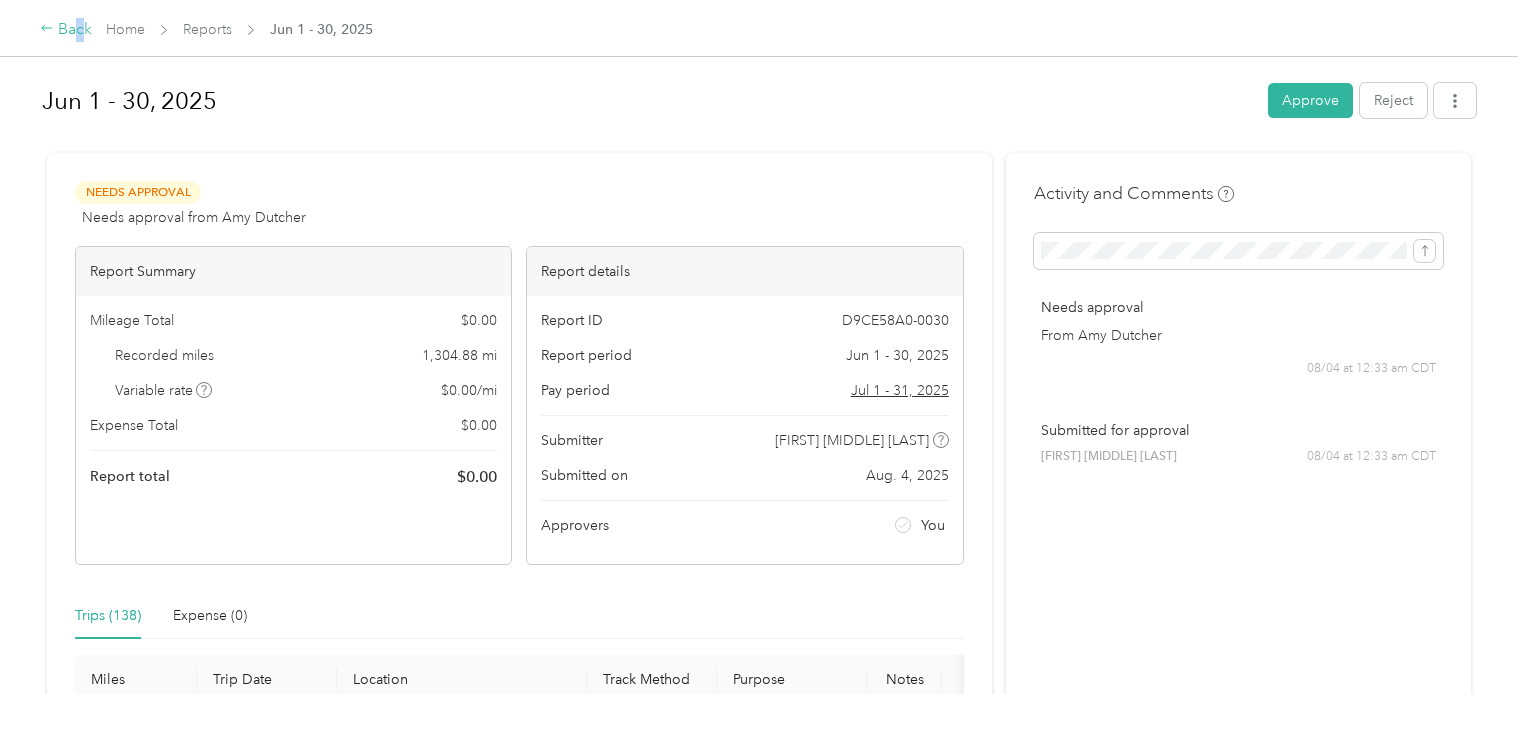 click on "Back" at bounding box center [66, 30] 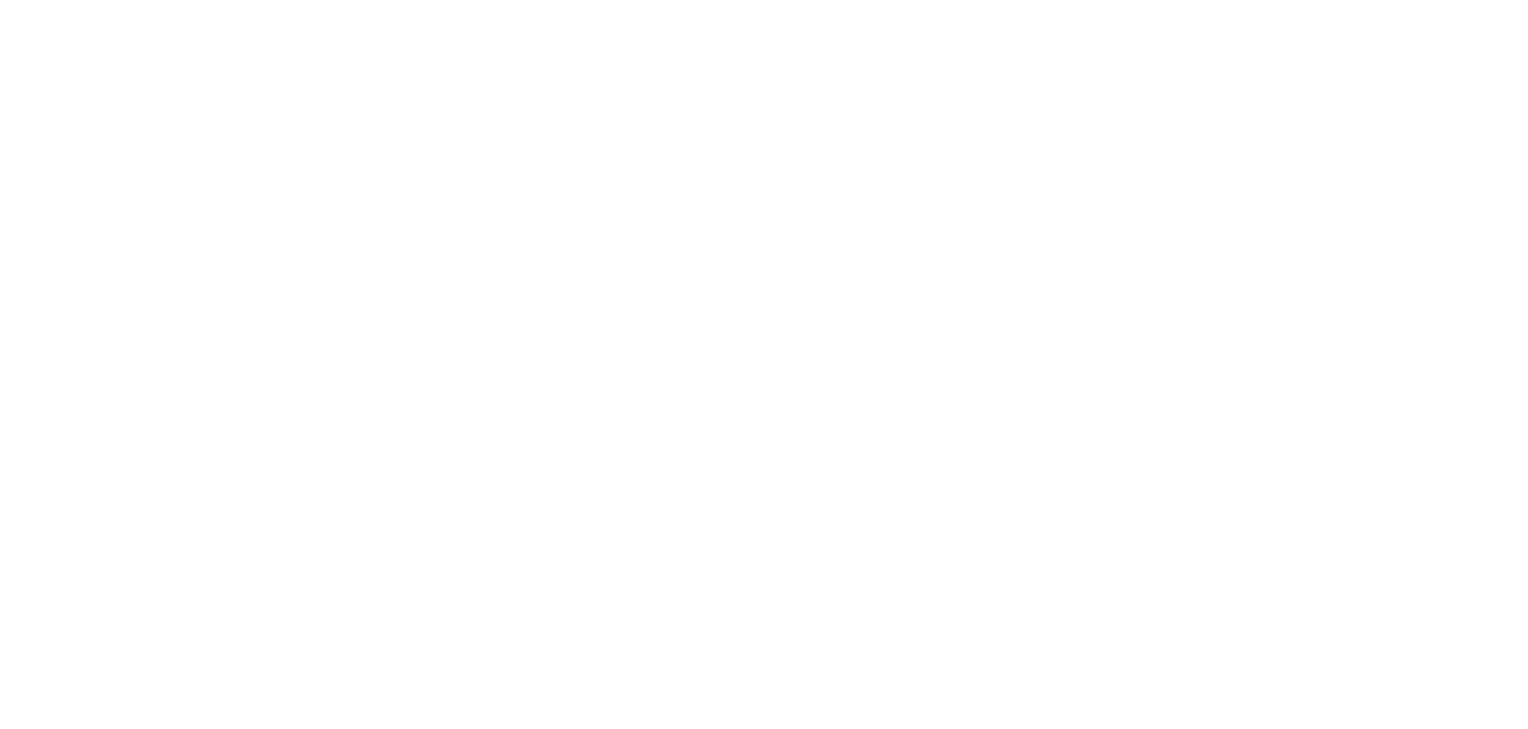 scroll, scrollTop: 0, scrollLeft: 0, axis: both 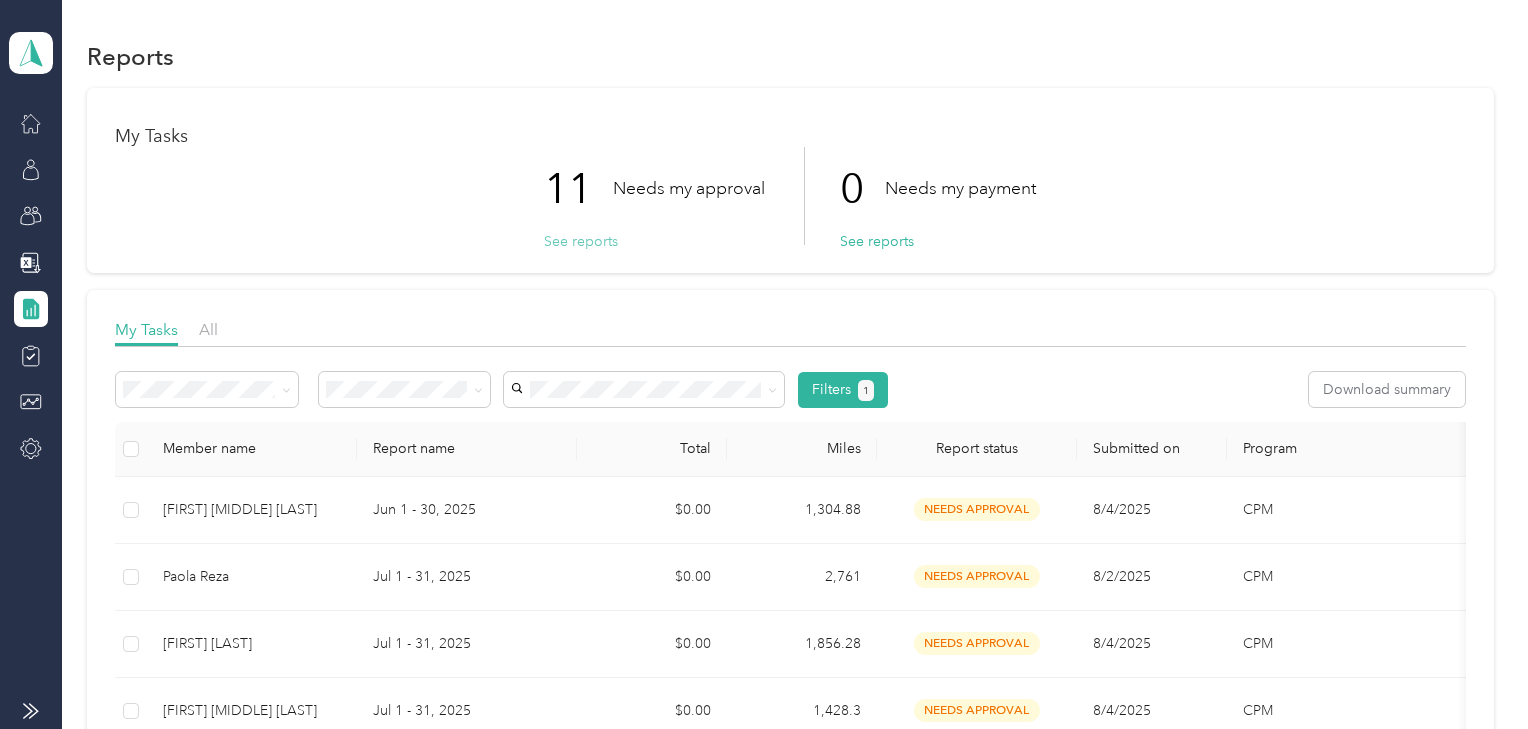 click on "See reports" at bounding box center (581, 241) 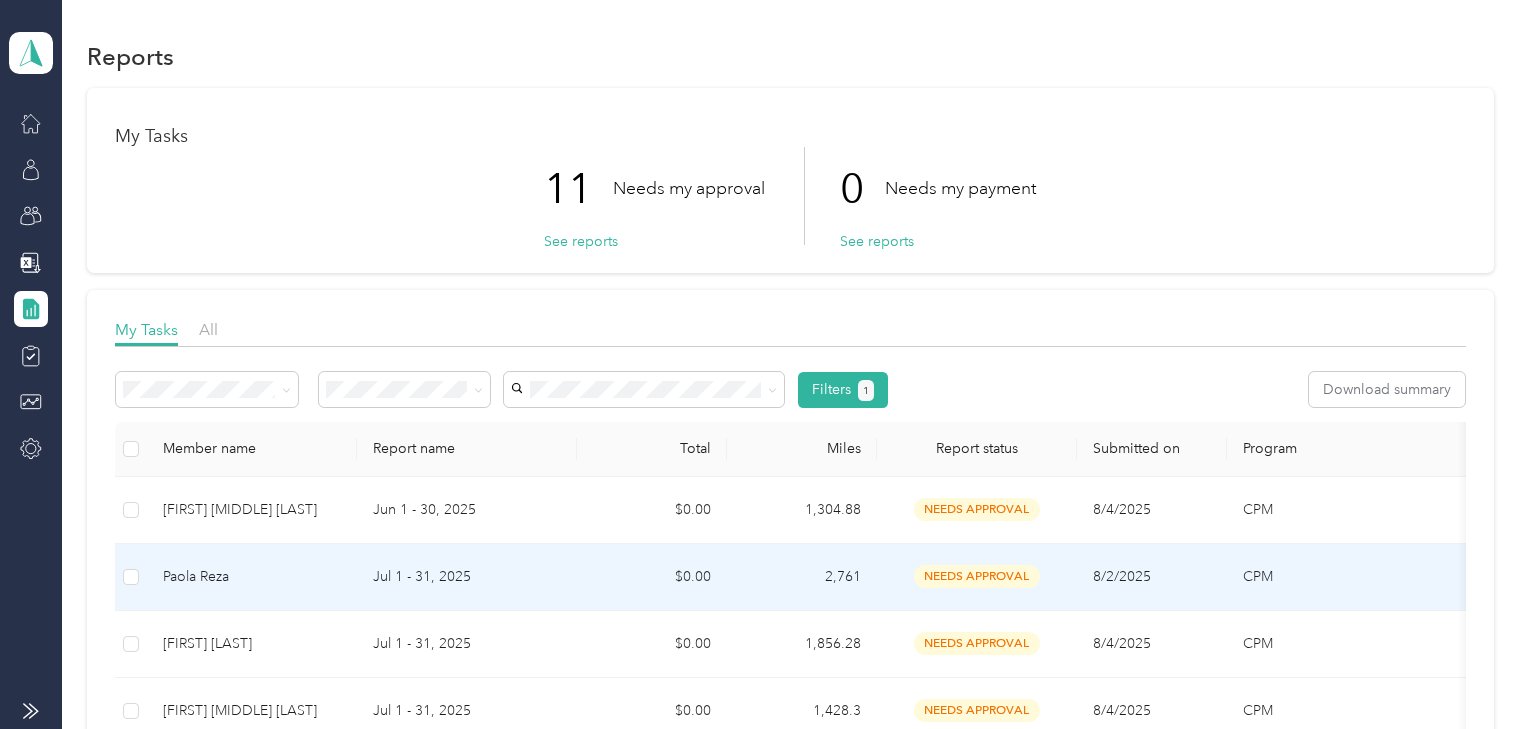 click on "Paola Reza" at bounding box center (252, 577) 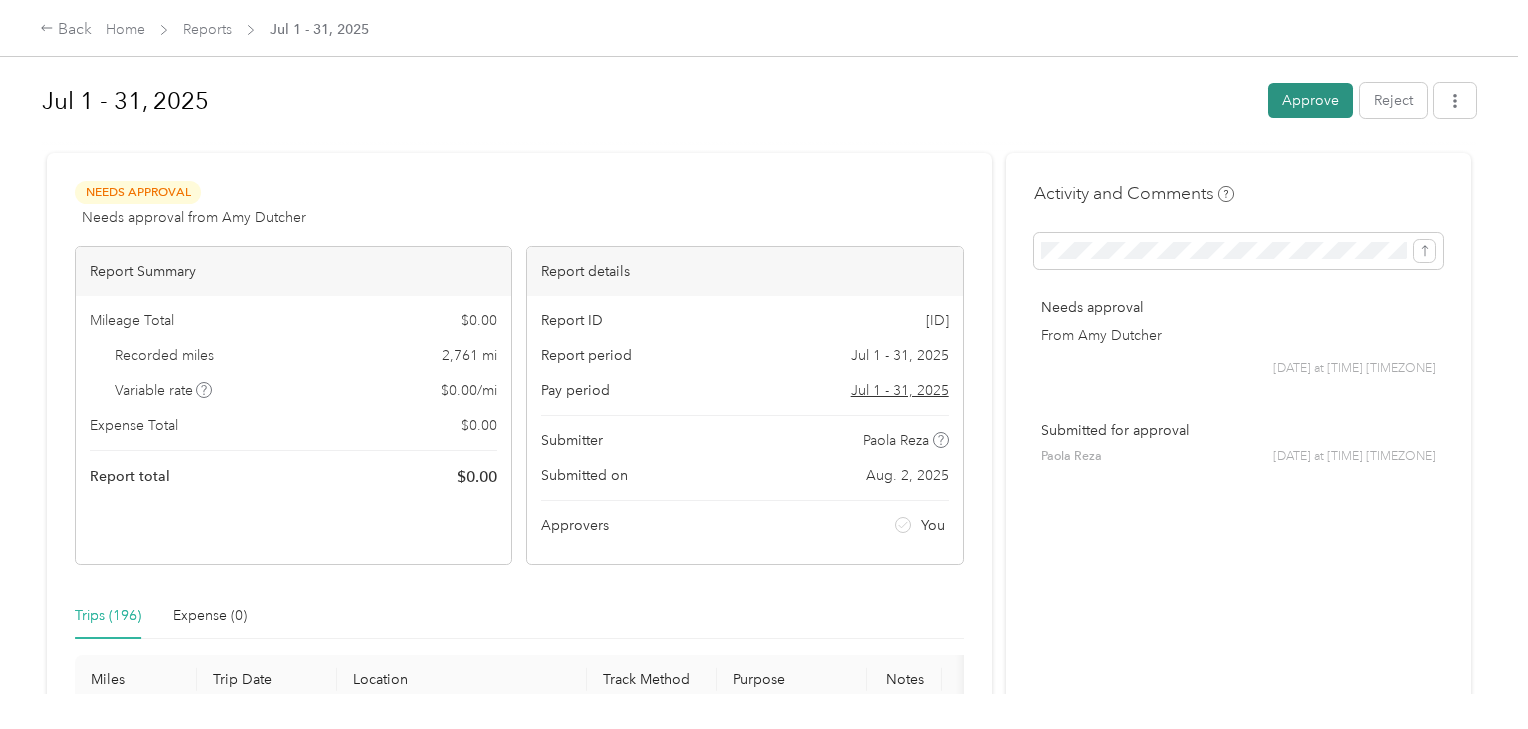 click on "Approve" at bounding box center [1310, 100] 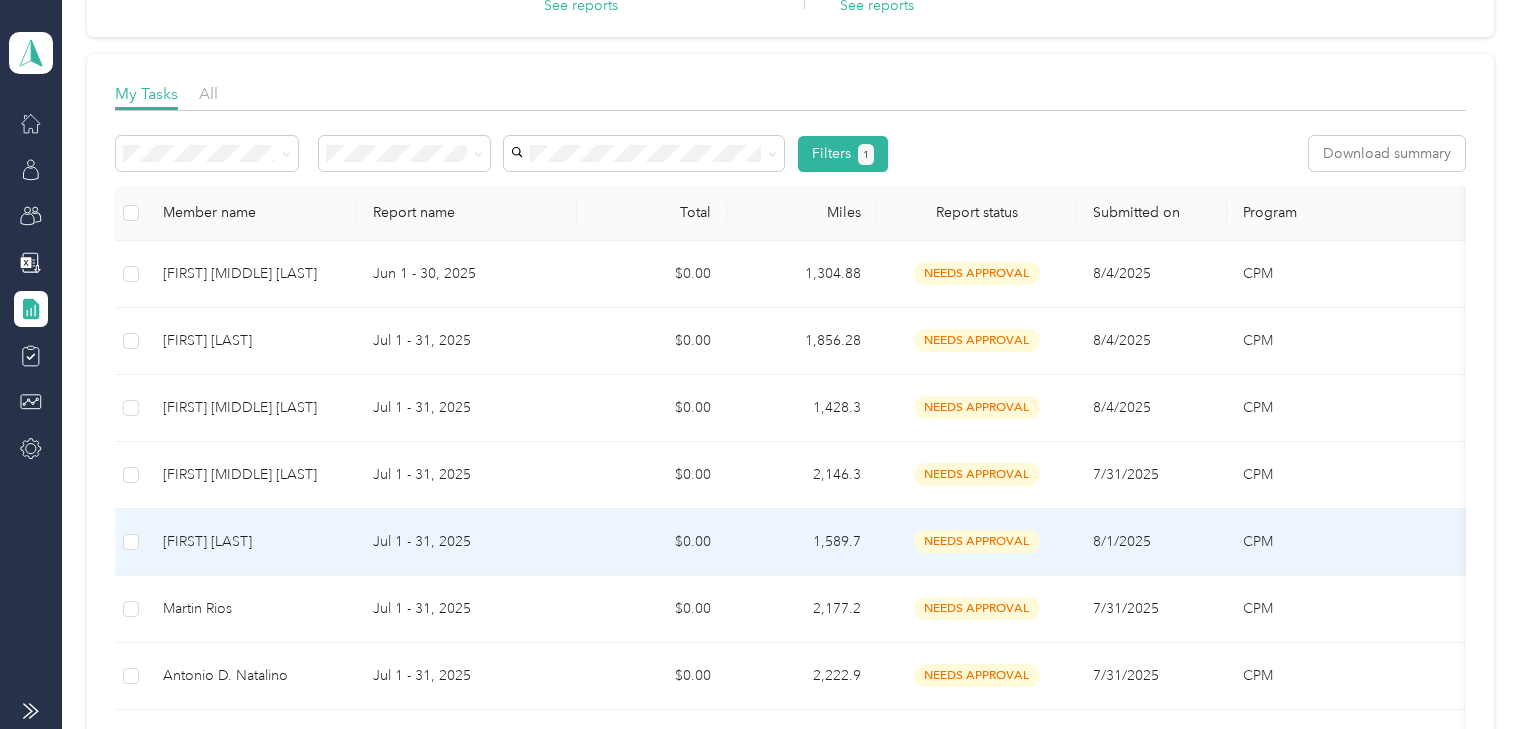 scroll, scrollTop: 238, scrollLeft: 0, axis: vertical 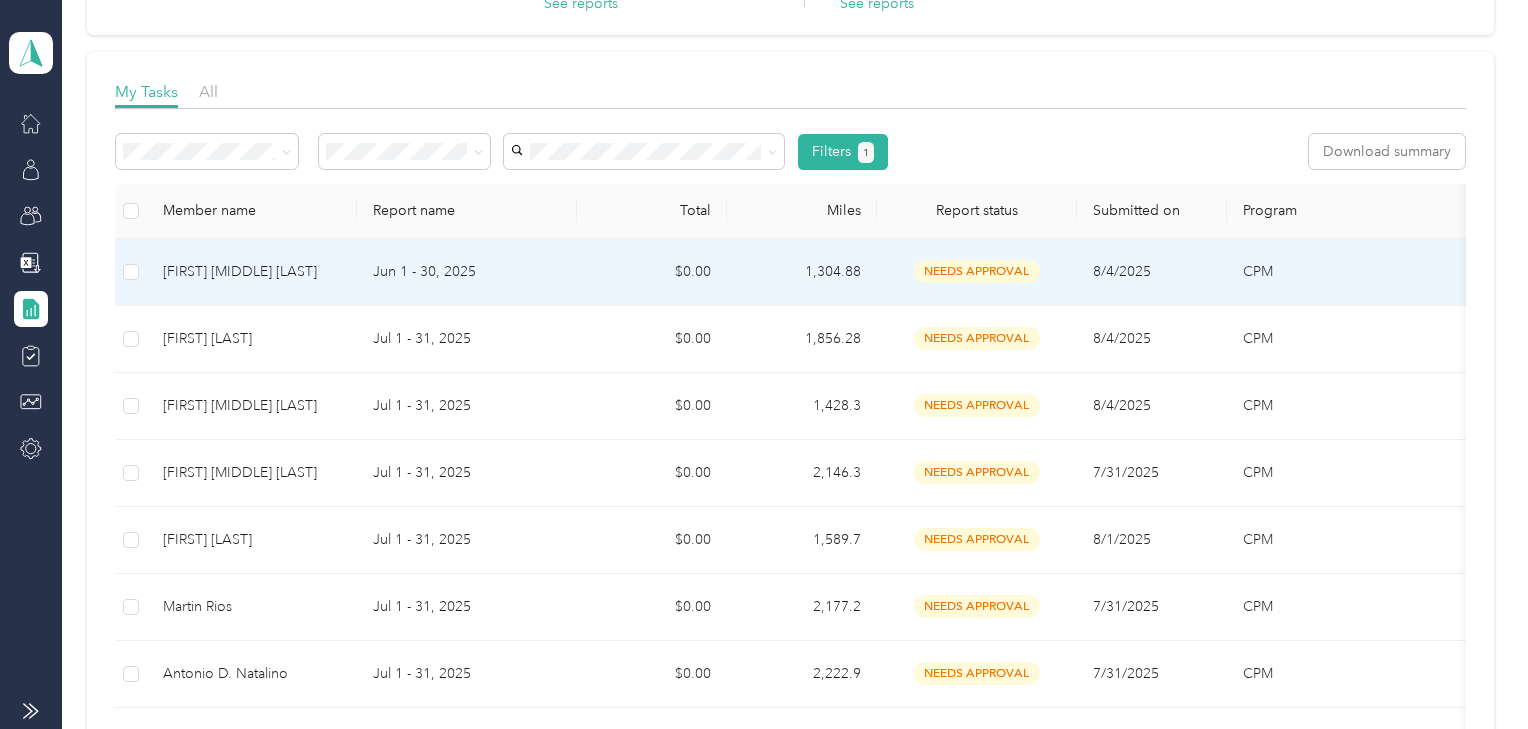 click on "[FIRST] [MIDDLE] [LAST]" at bounding box center [252, 272] 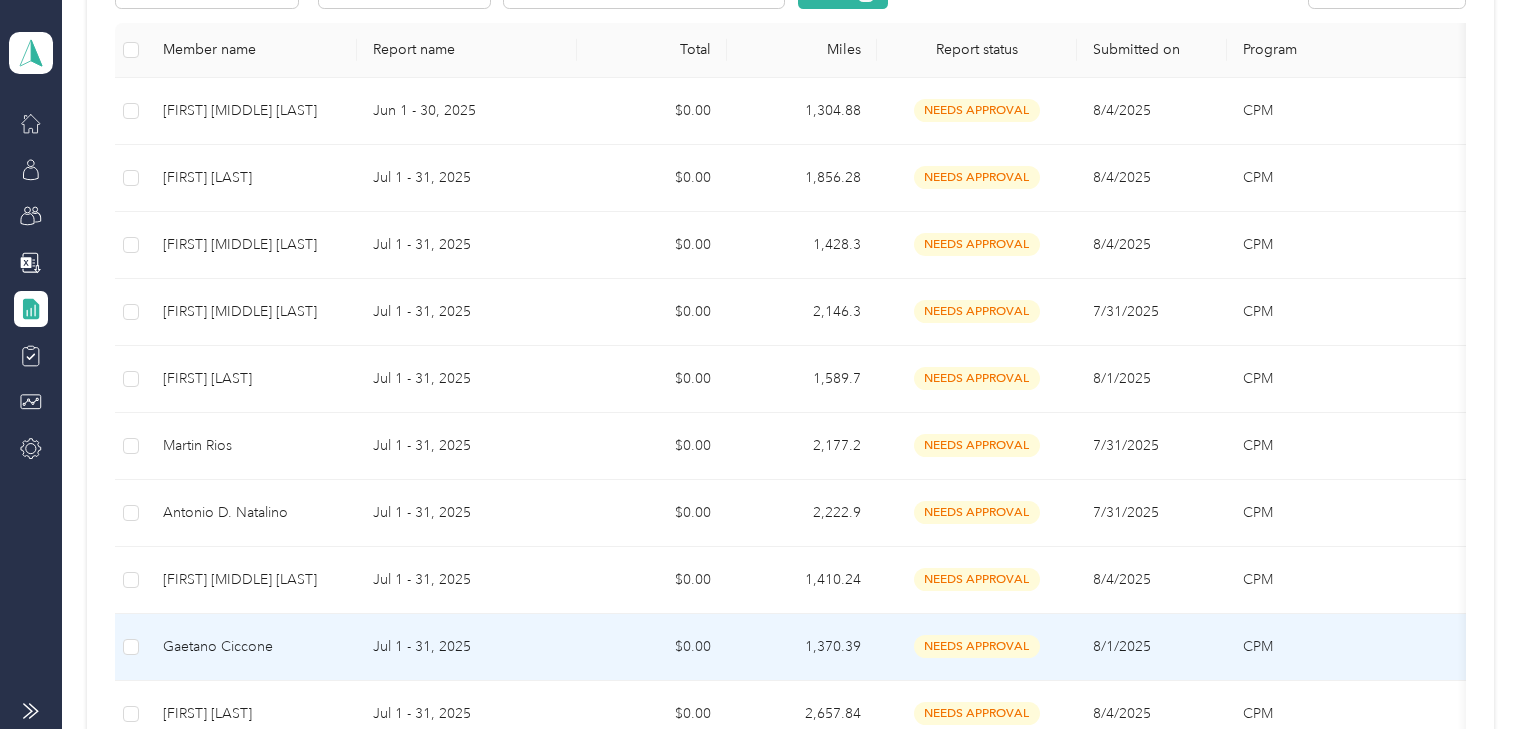 scroll, scrollTop: 400, scrollLeft: 0, axis: vertical 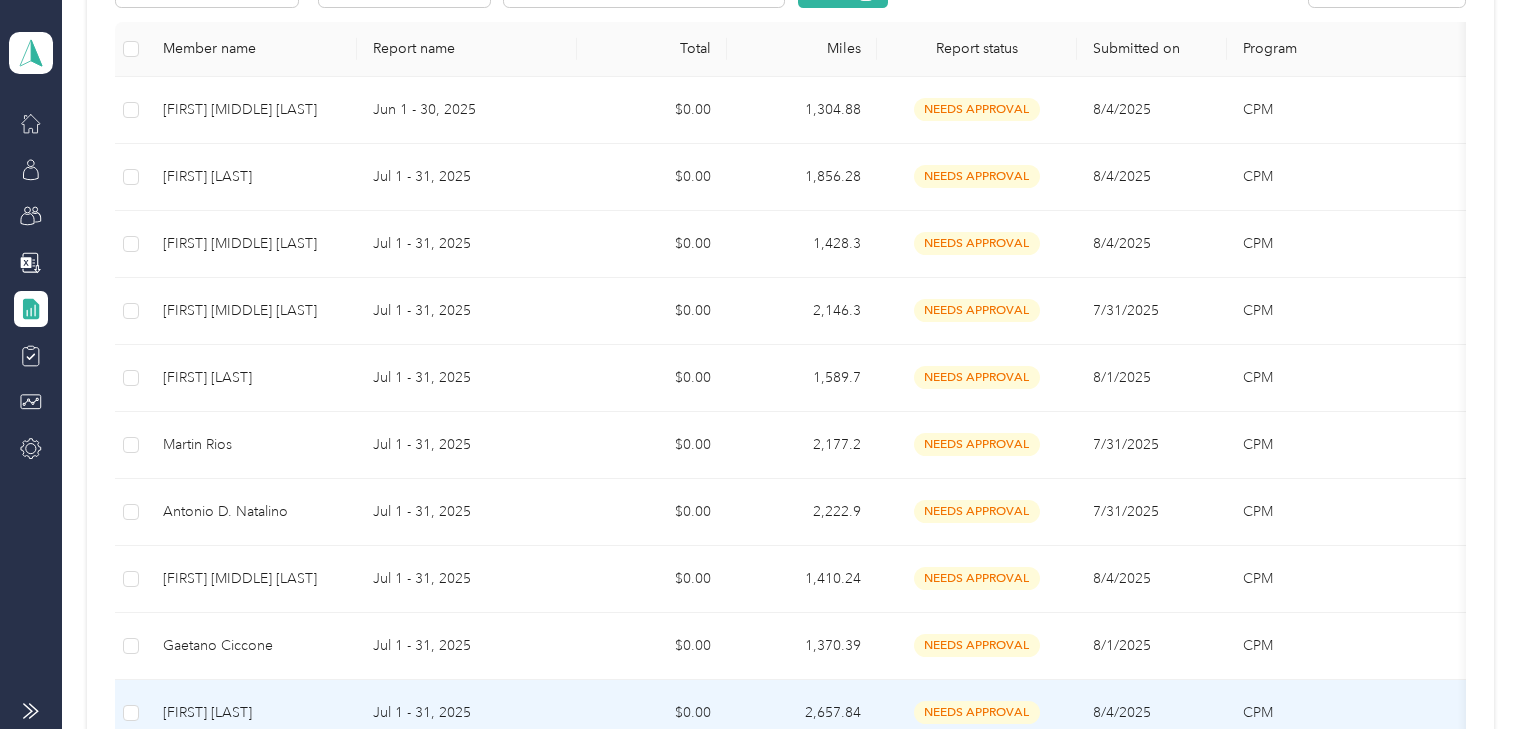 click on "[FIRST] [LAST]" at bounding box center [252, 713] 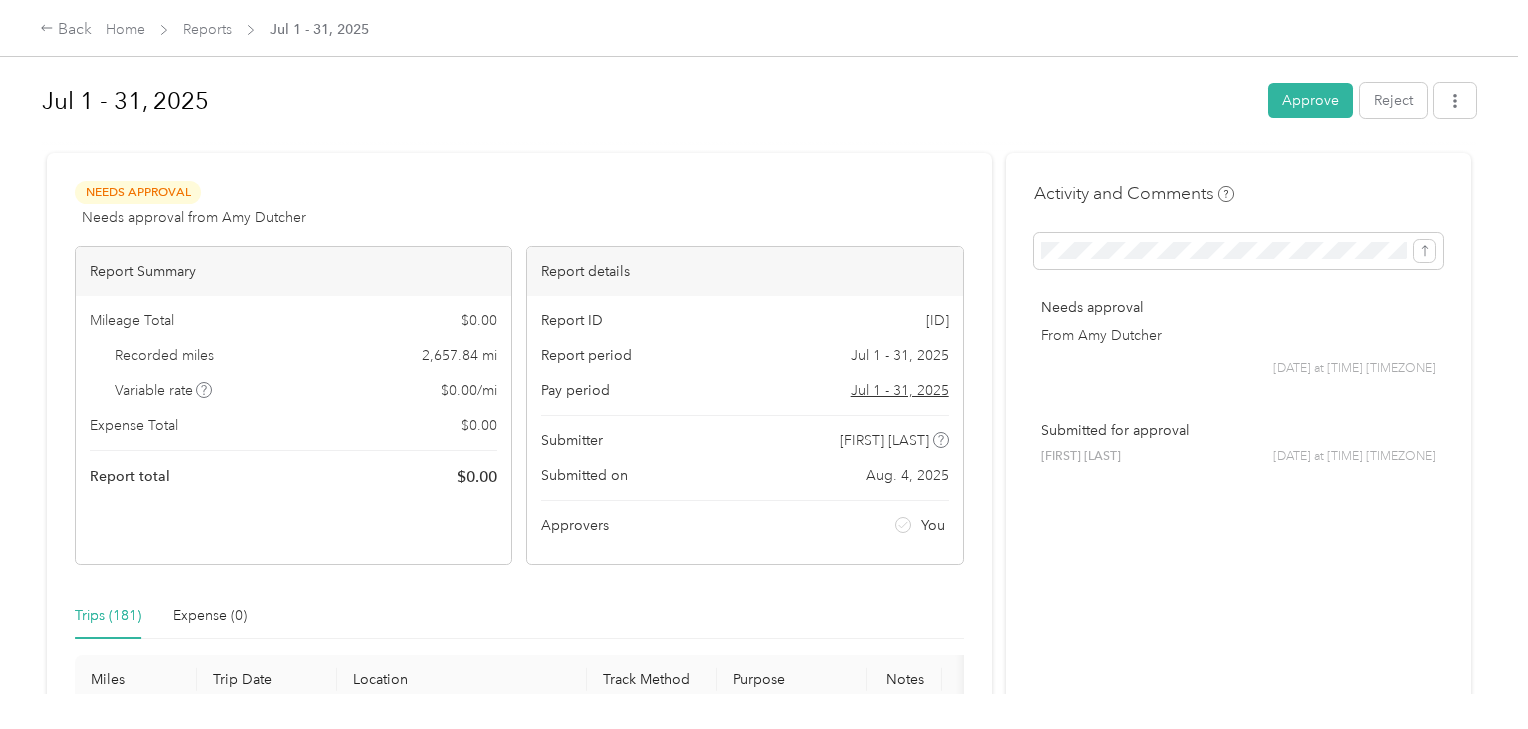 click on "Approve" at bounding box center (1310, 100) 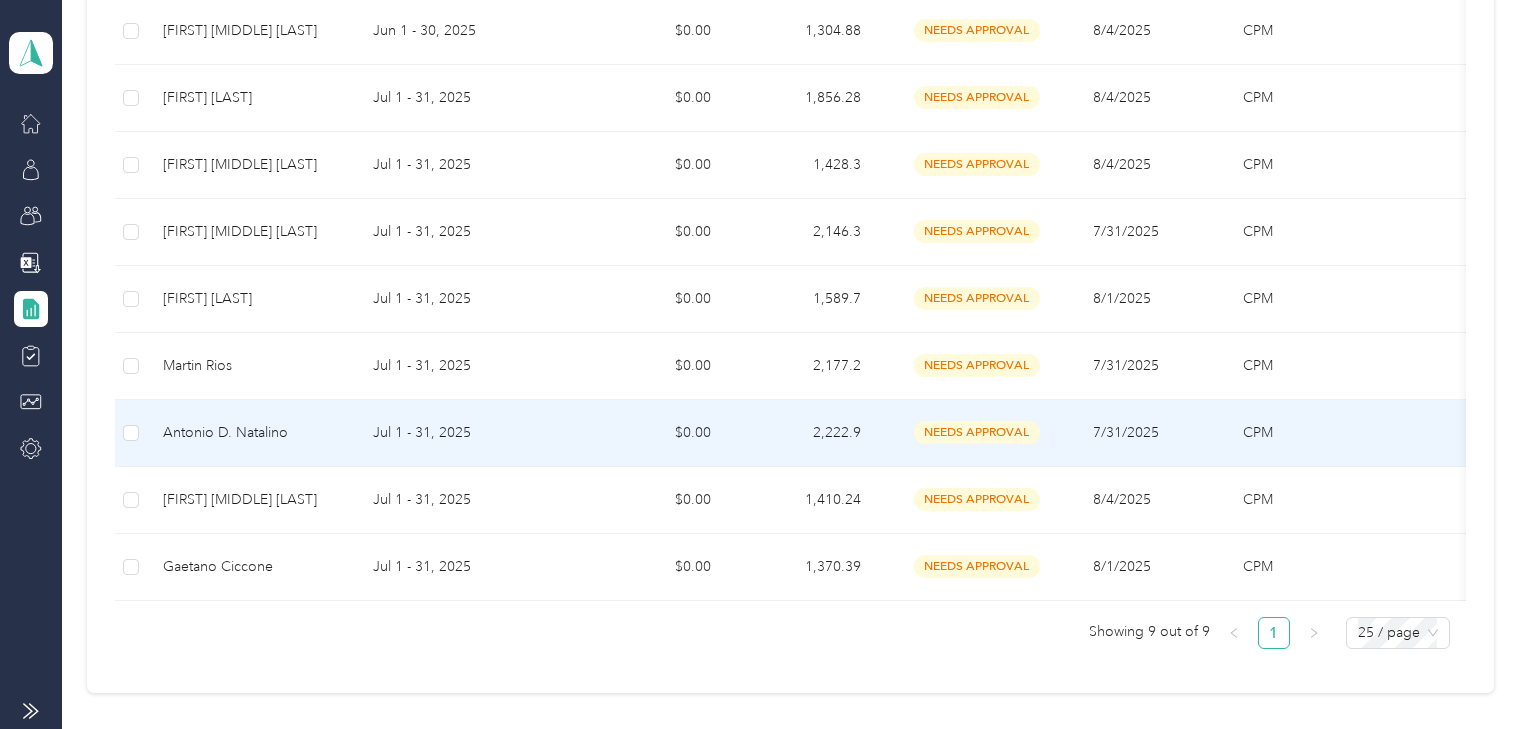 scroll, scrollTop: 480, scrollLeft: 0, axis: vertical 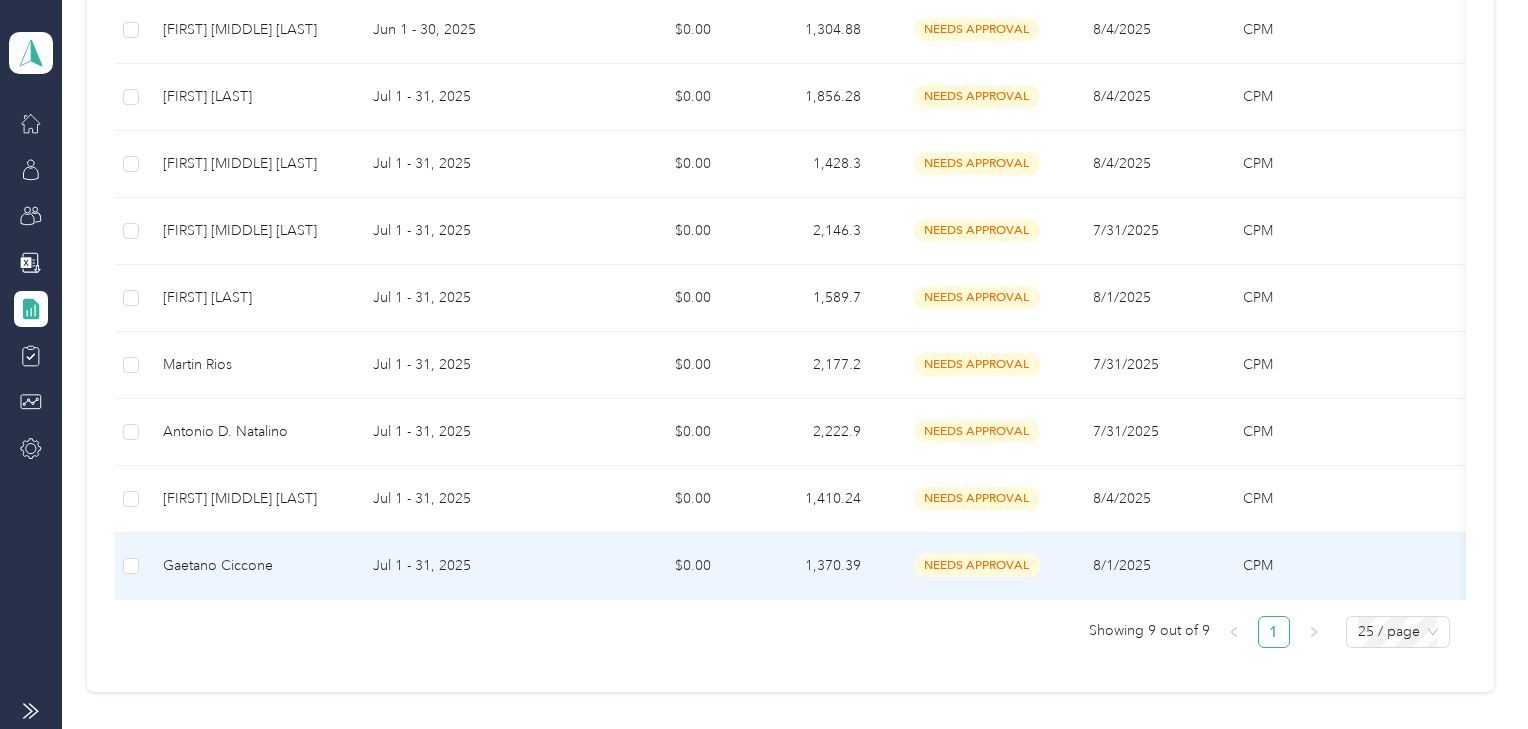 click on "Gaetano Ciccone" at bounding box center [252, 566] 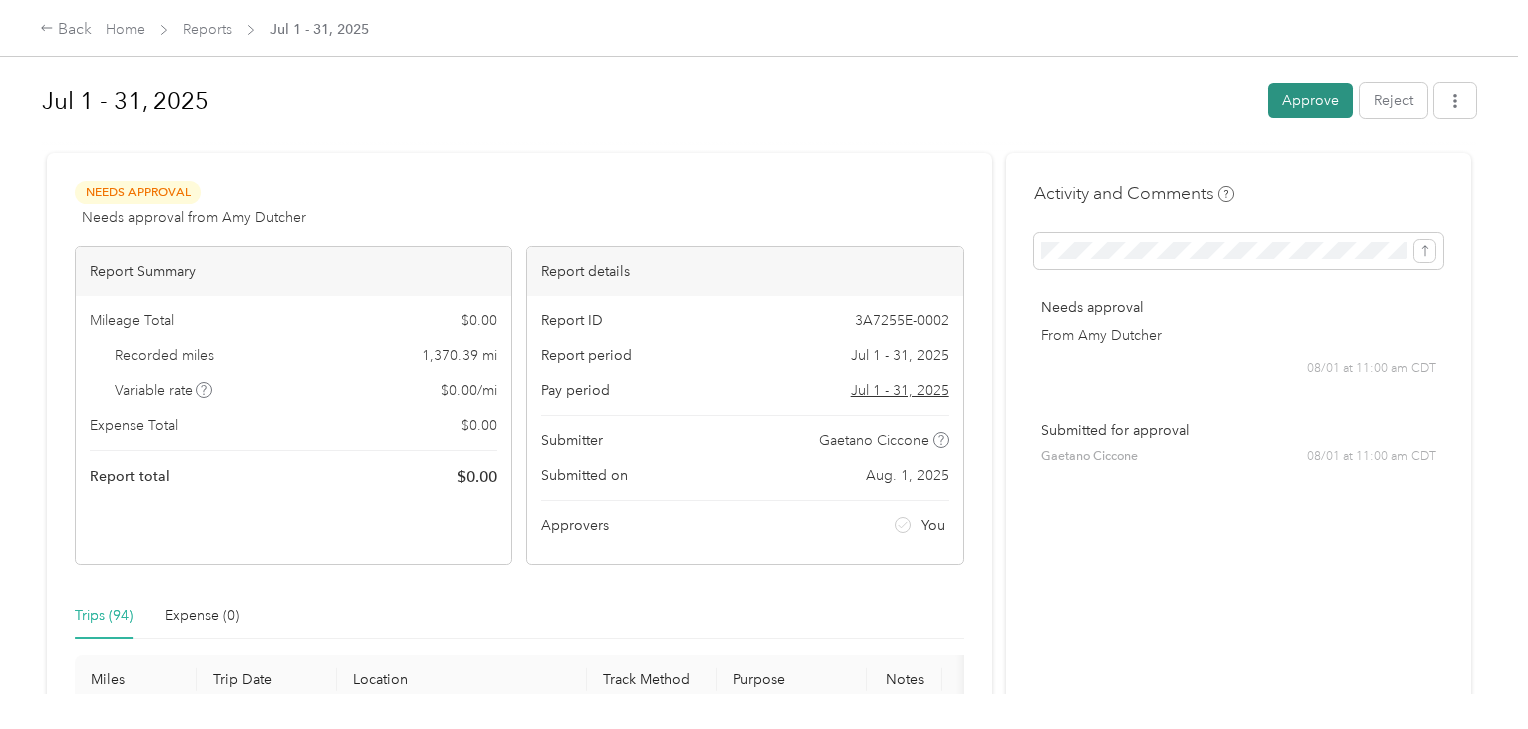 click on "Approve" at bounding box center [1310, 100] 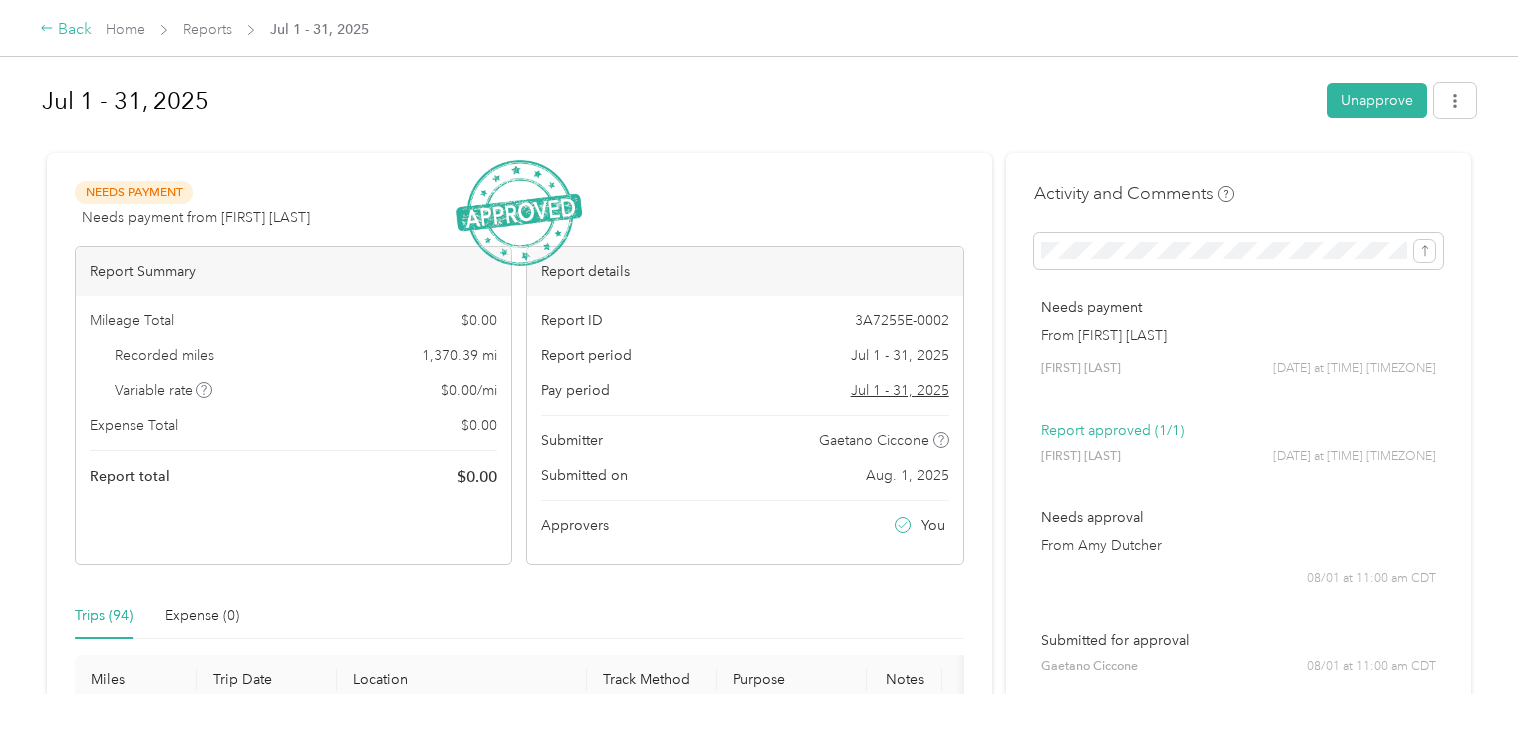 click on "Back" at bounding box center (66, 30) 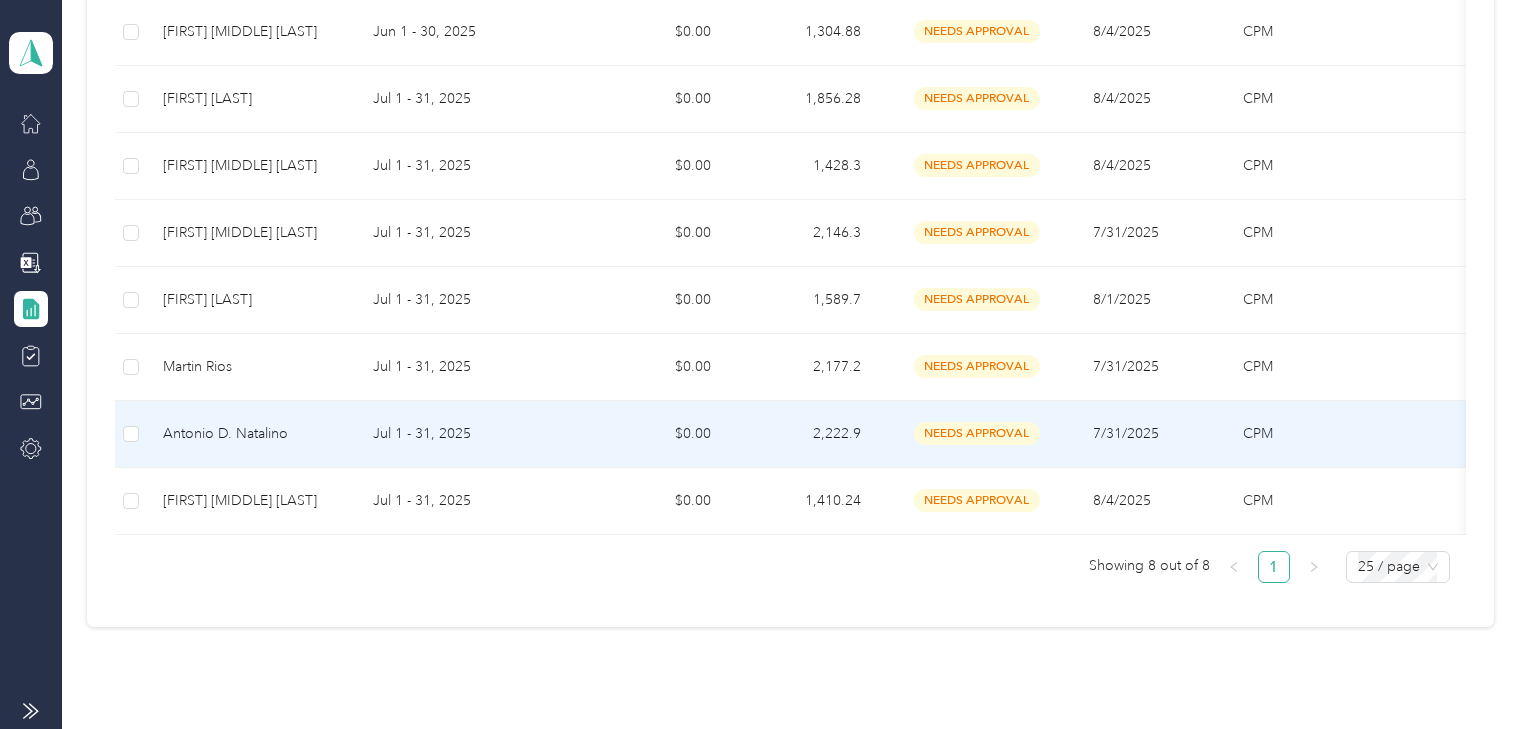 scroll, scrollTop: 479, scrollLeft: 0, axis: vertical 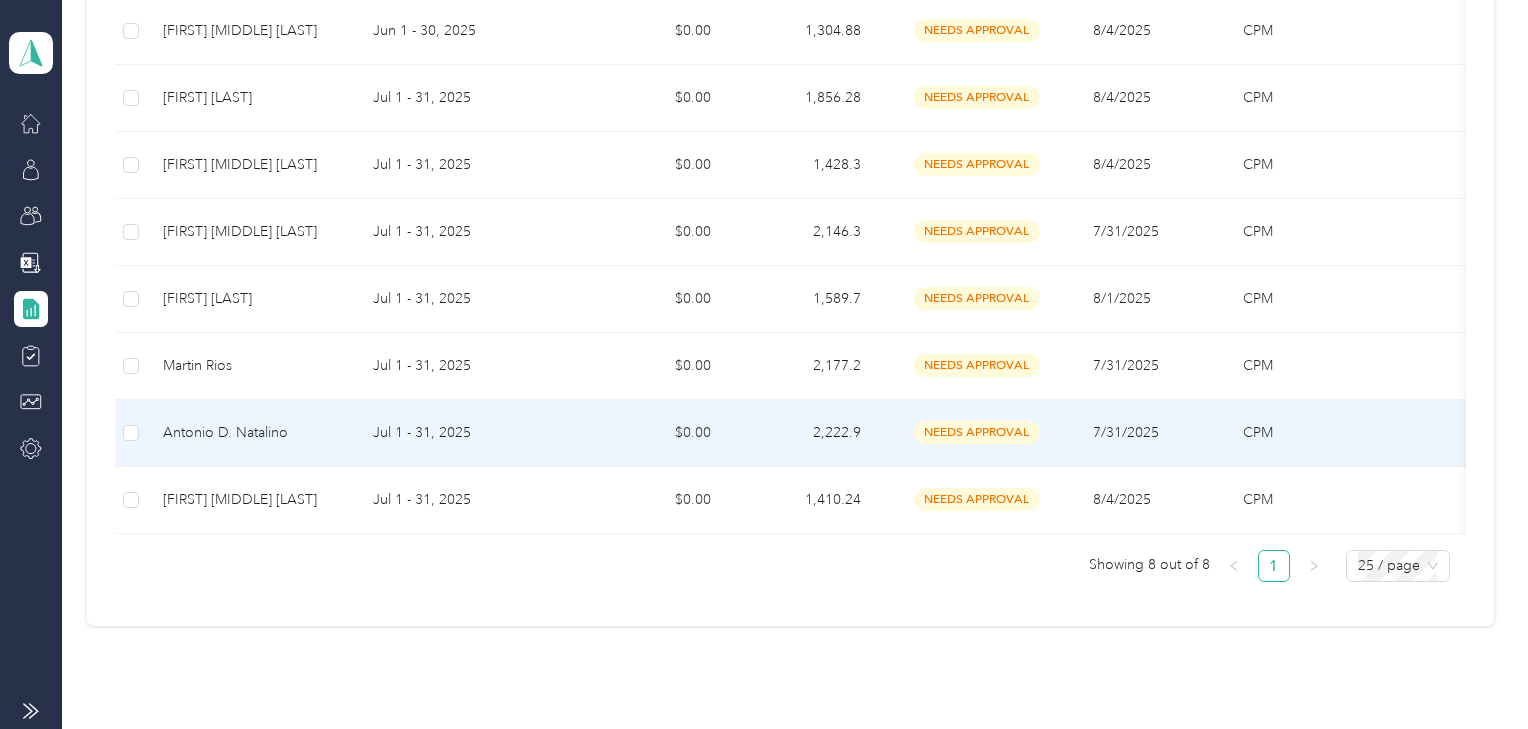click on "Antonio D. Natalino" at bounding box center (252, 433) 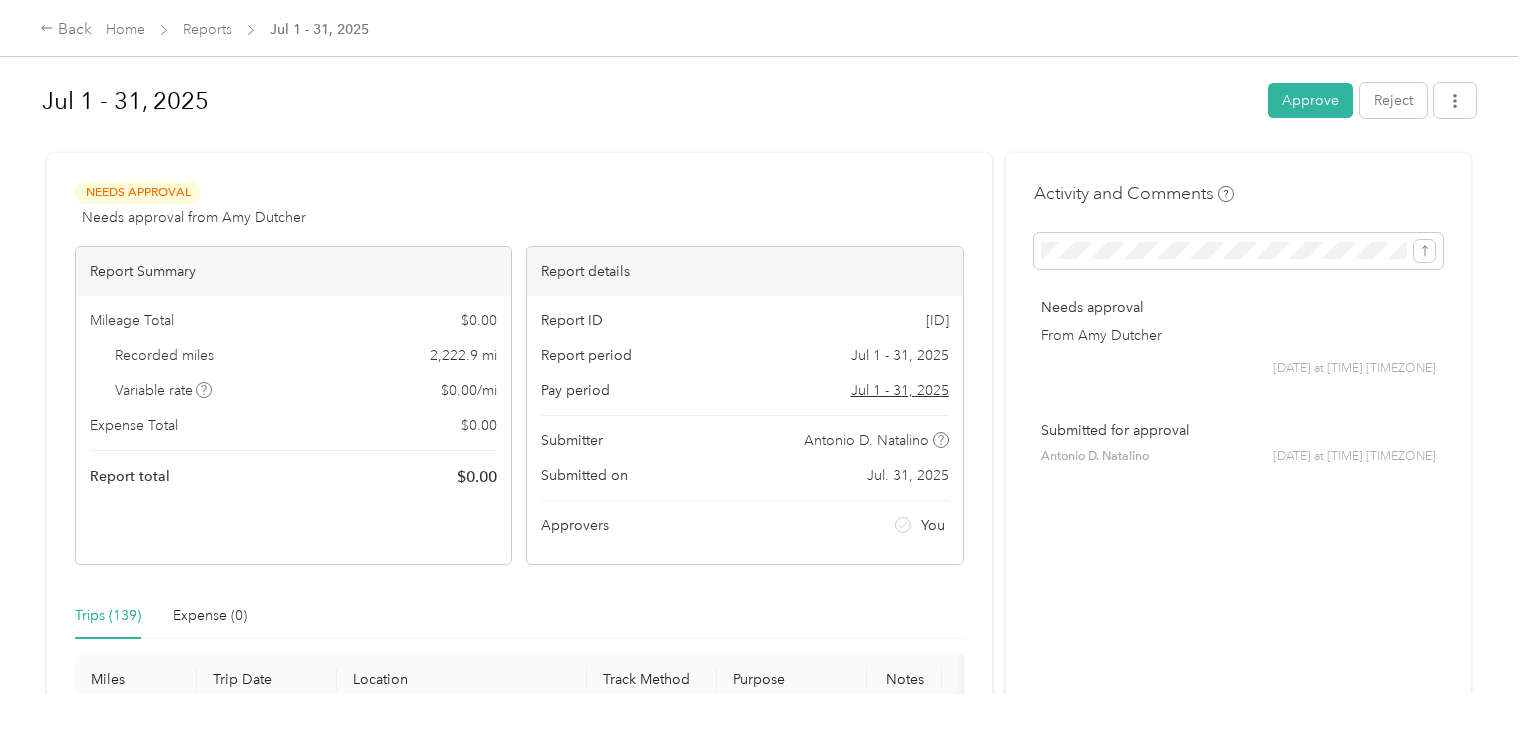 click on "Approve" at bounding box center (1310, 100) 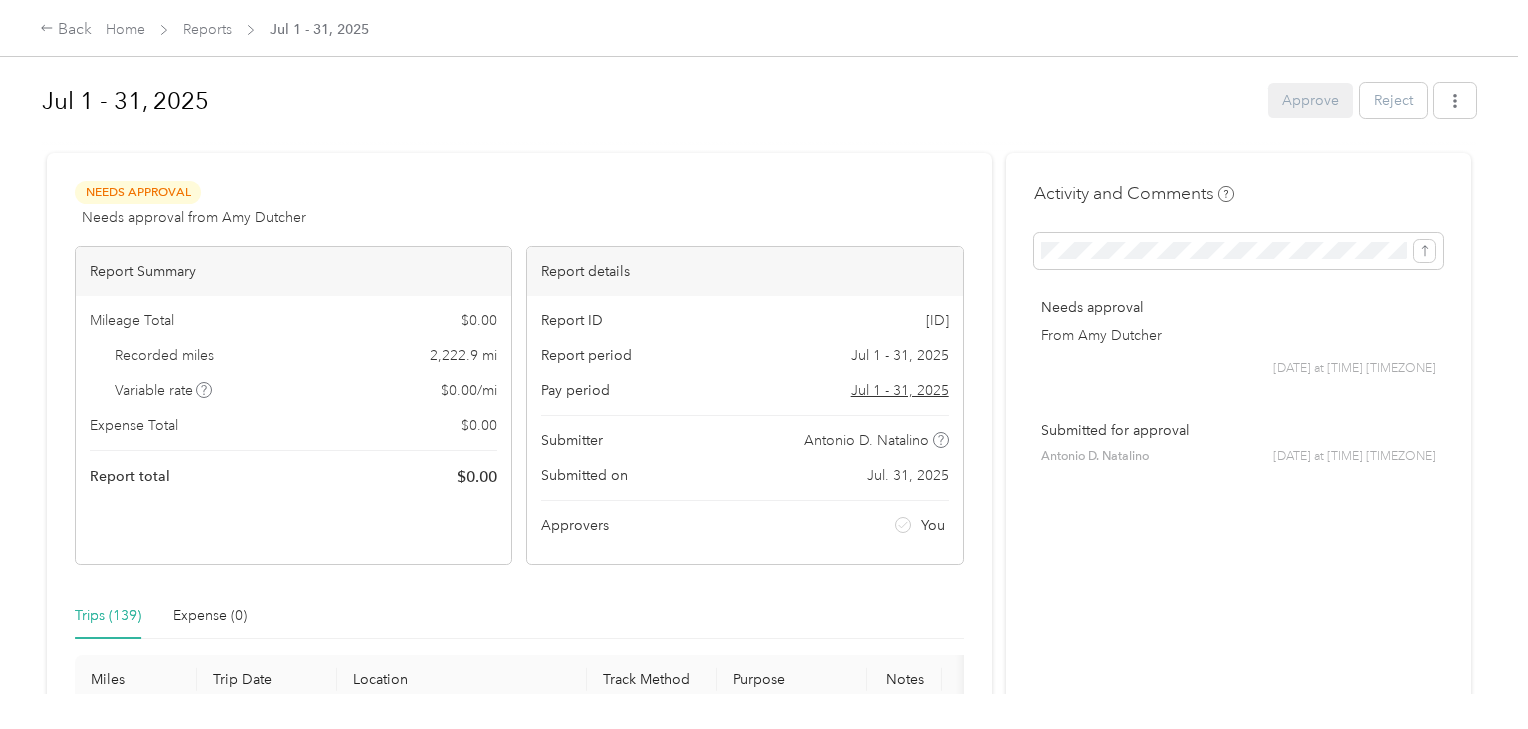 click on "Approve Reject" at bounding box center (1372, 100) 